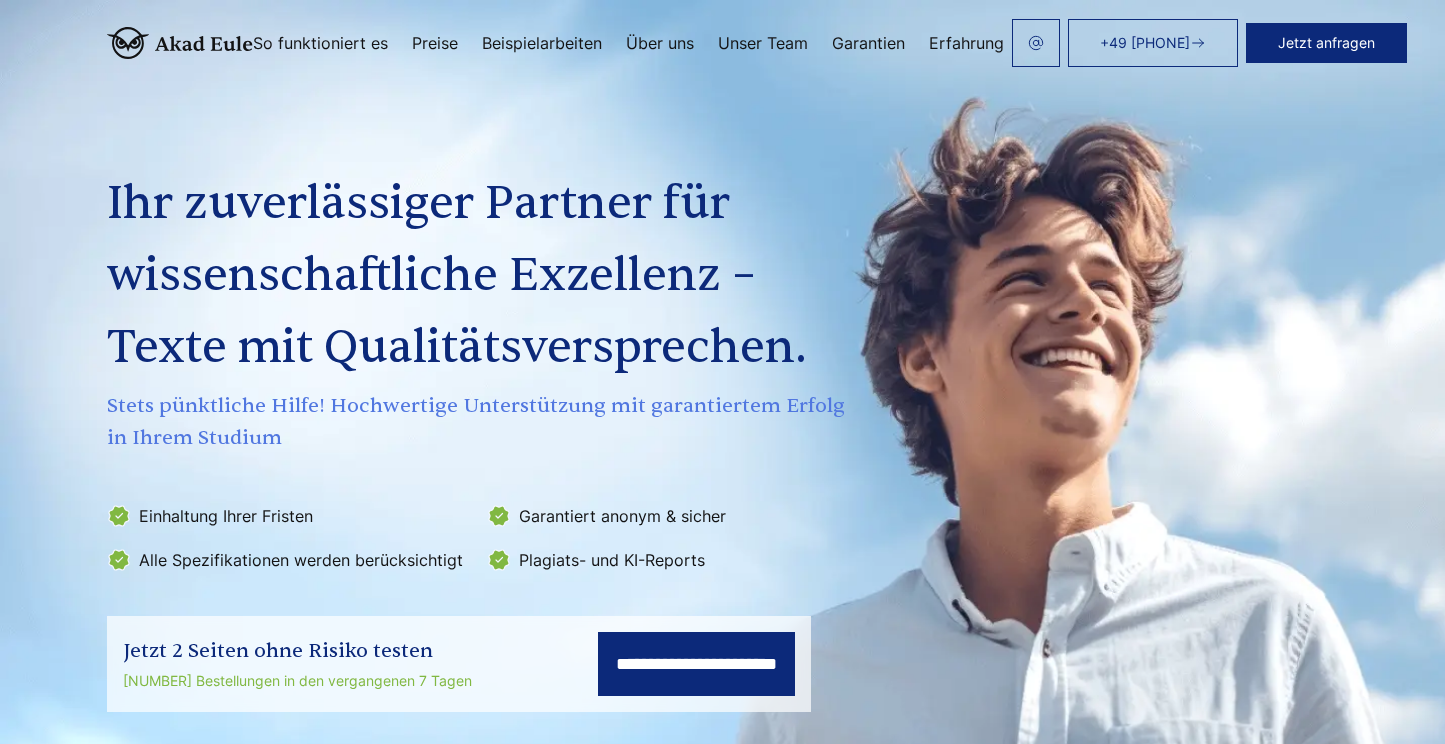 scroll, scrollTop: 0, scrollLeft: 0, axis: both 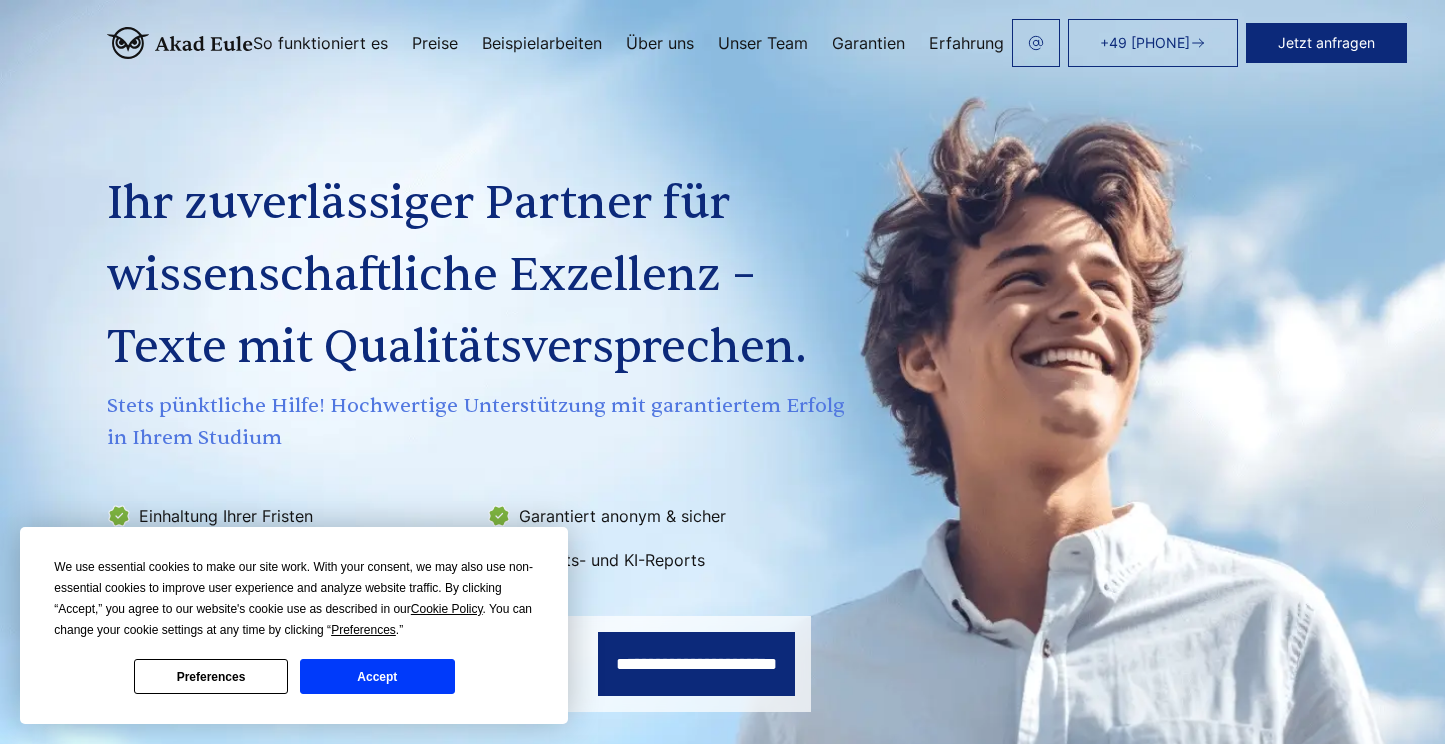 click on "Preferences" at bounding box center [211, 676] 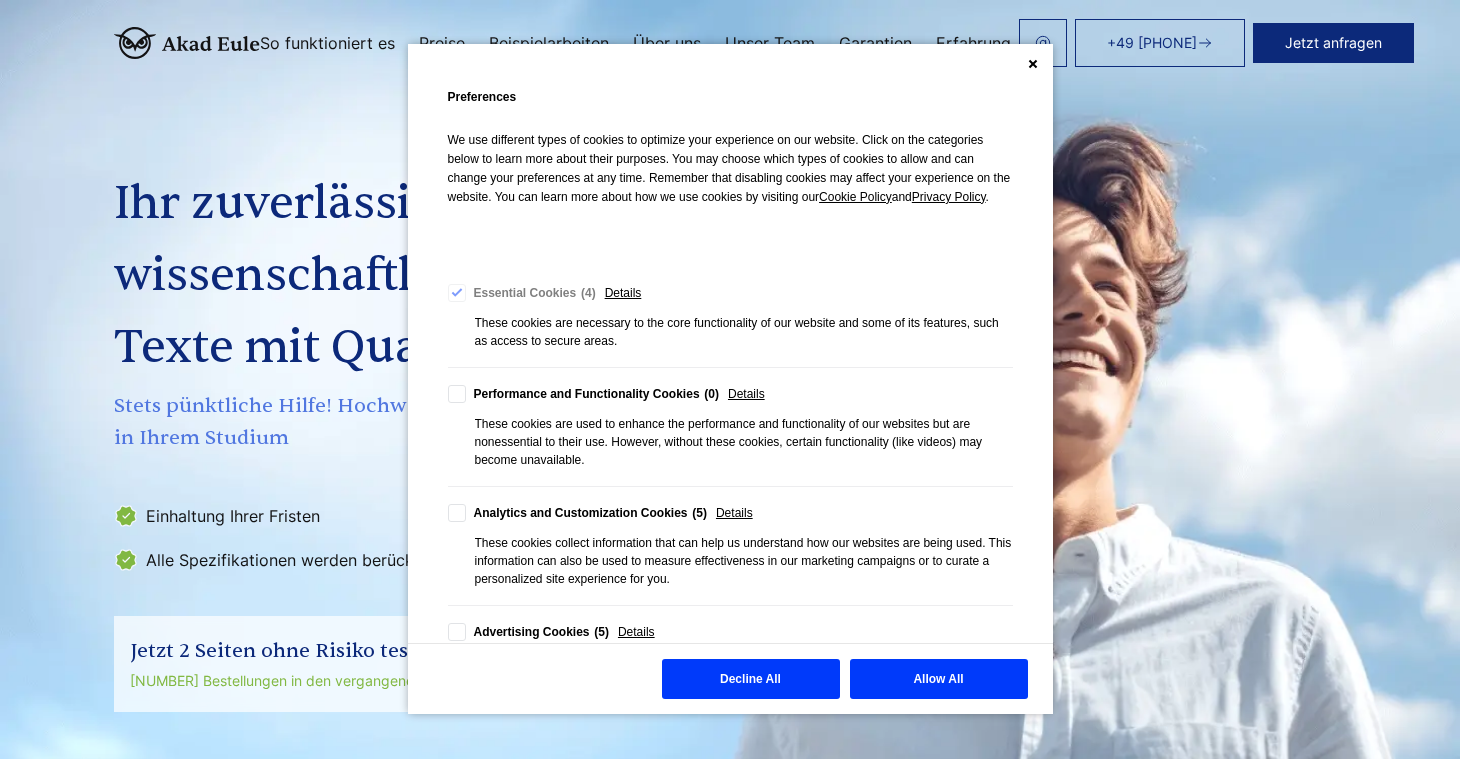 click on "Decline All" at bounding box center (751, 679) 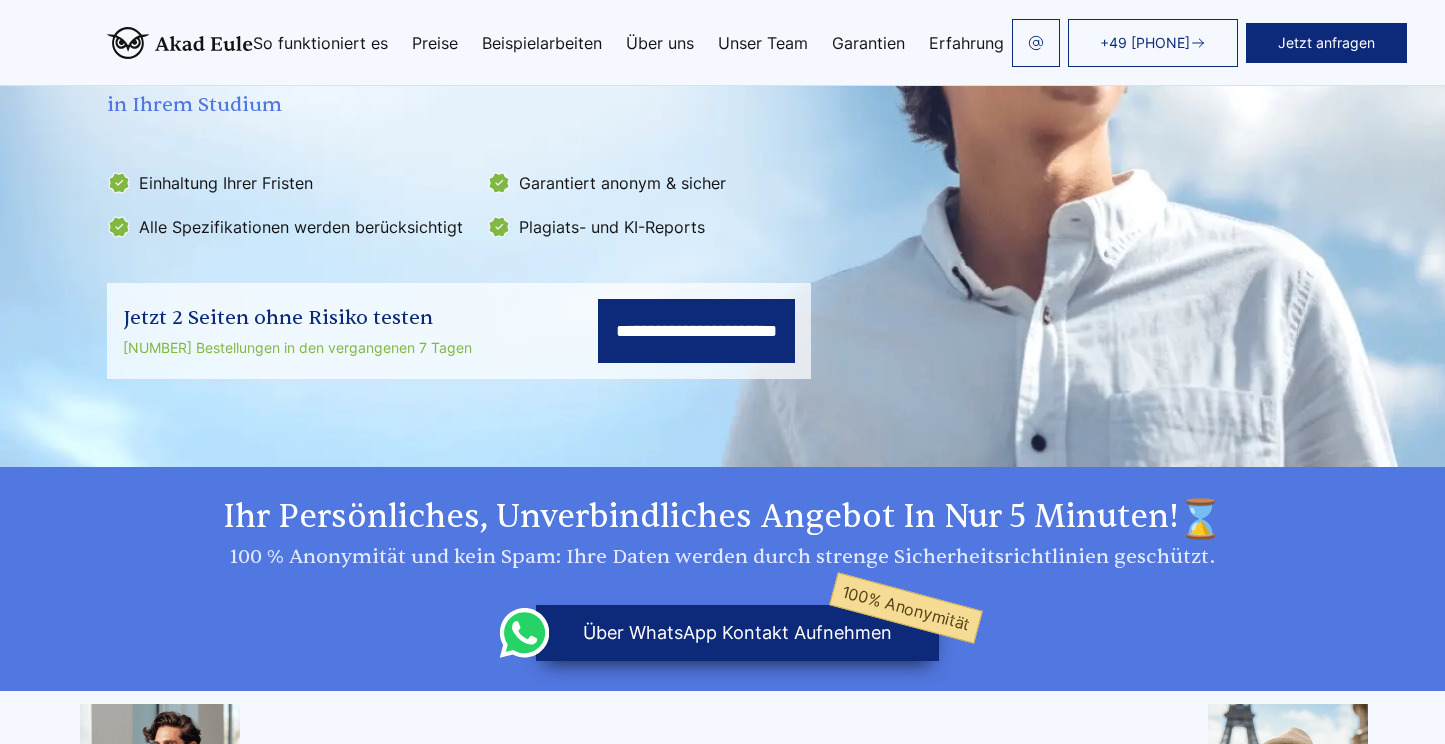 scroll, scrollTop: 338, scrollLeft: 0, axis: vertical 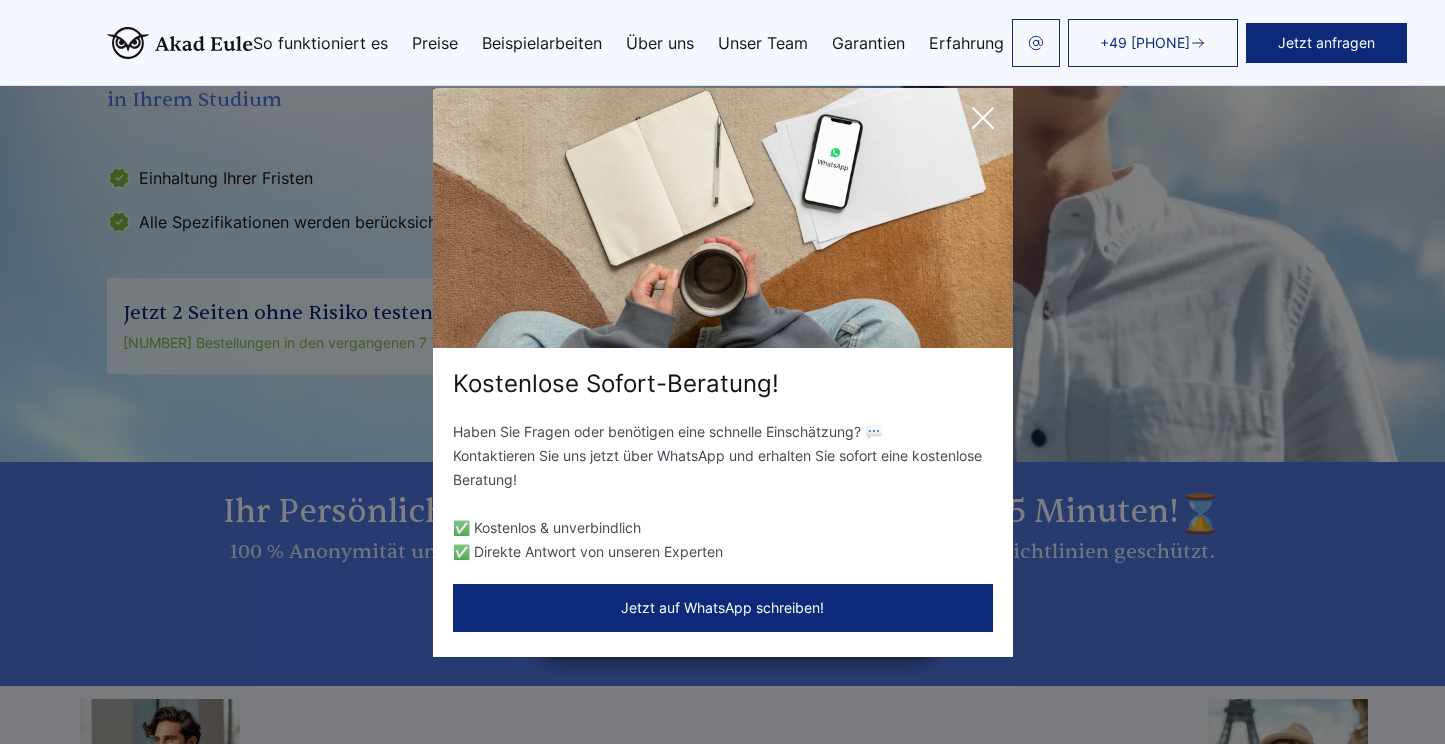 click at bounding box center (983, 118) 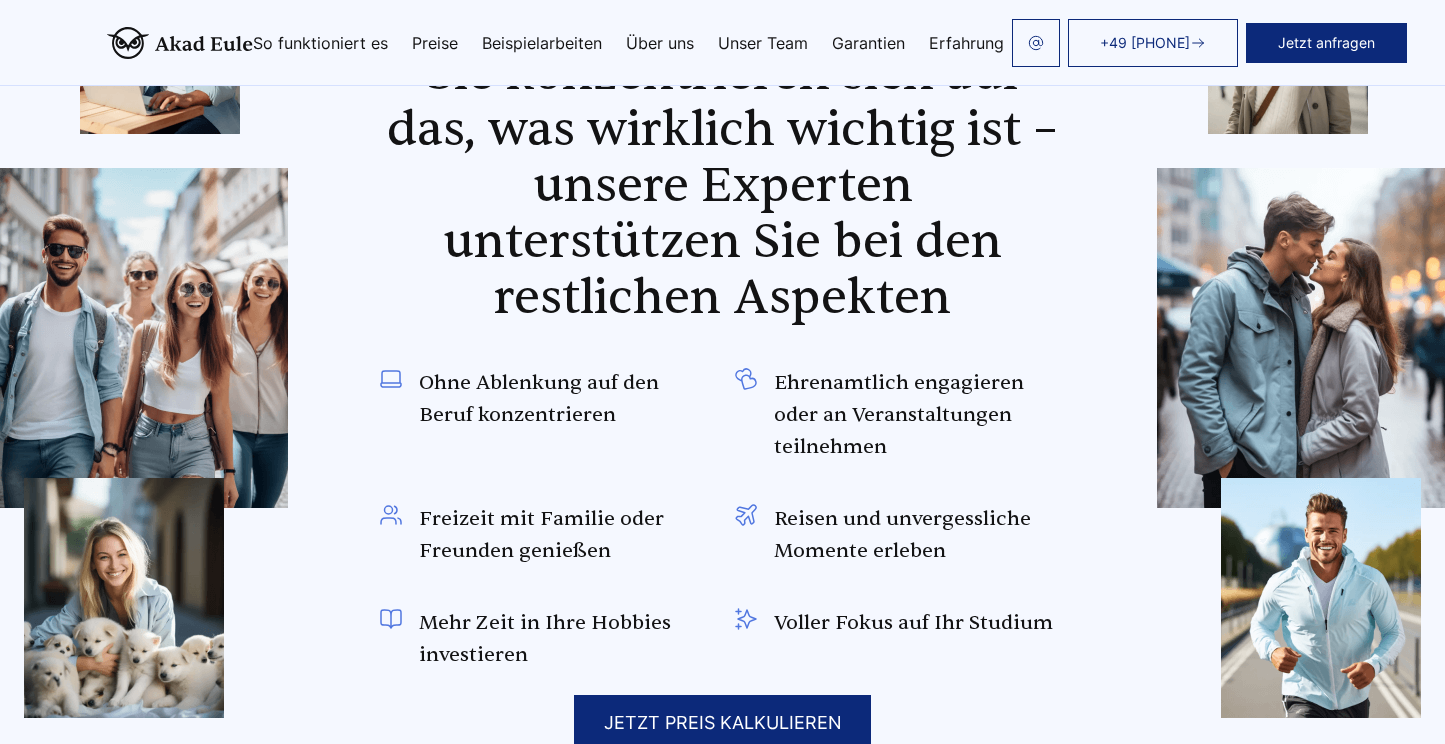 scroll, scrollTop: 1108, scrollLeft: 0, axis: vertical 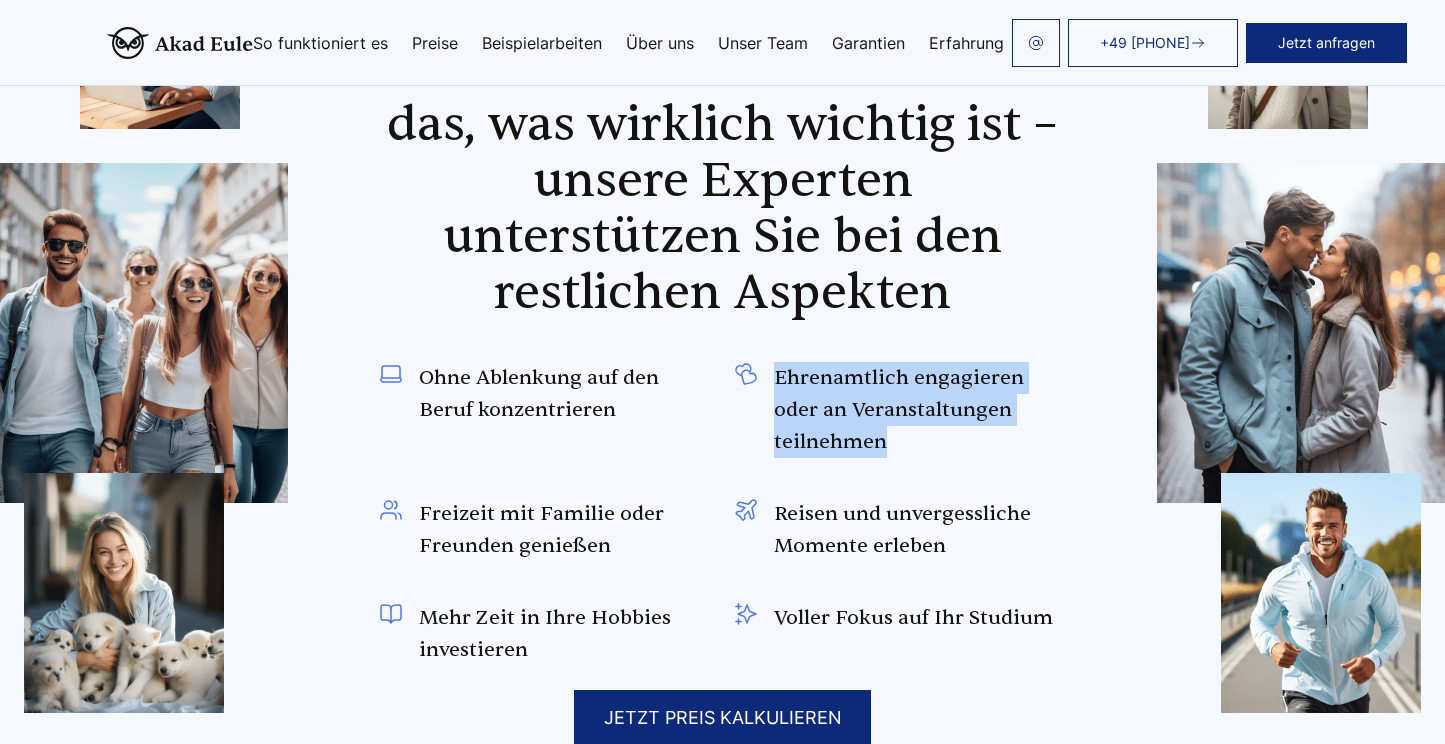 drag, startPoint x: 861, startPoint y: 444, endPoint x: 773, endPoint y: 376, distance: 111.21151 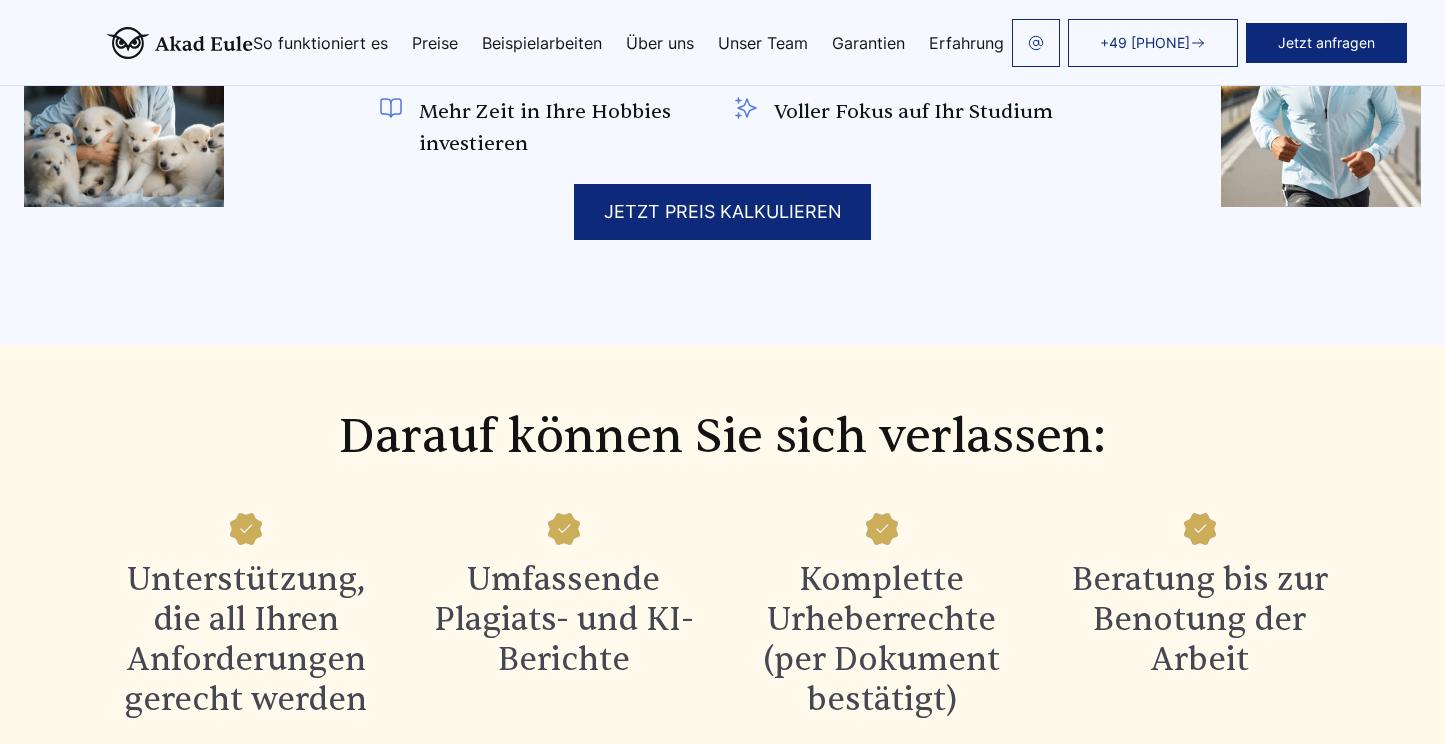 scroll, scrollTop: 1833, scrollLeft: 0, axis: vertical 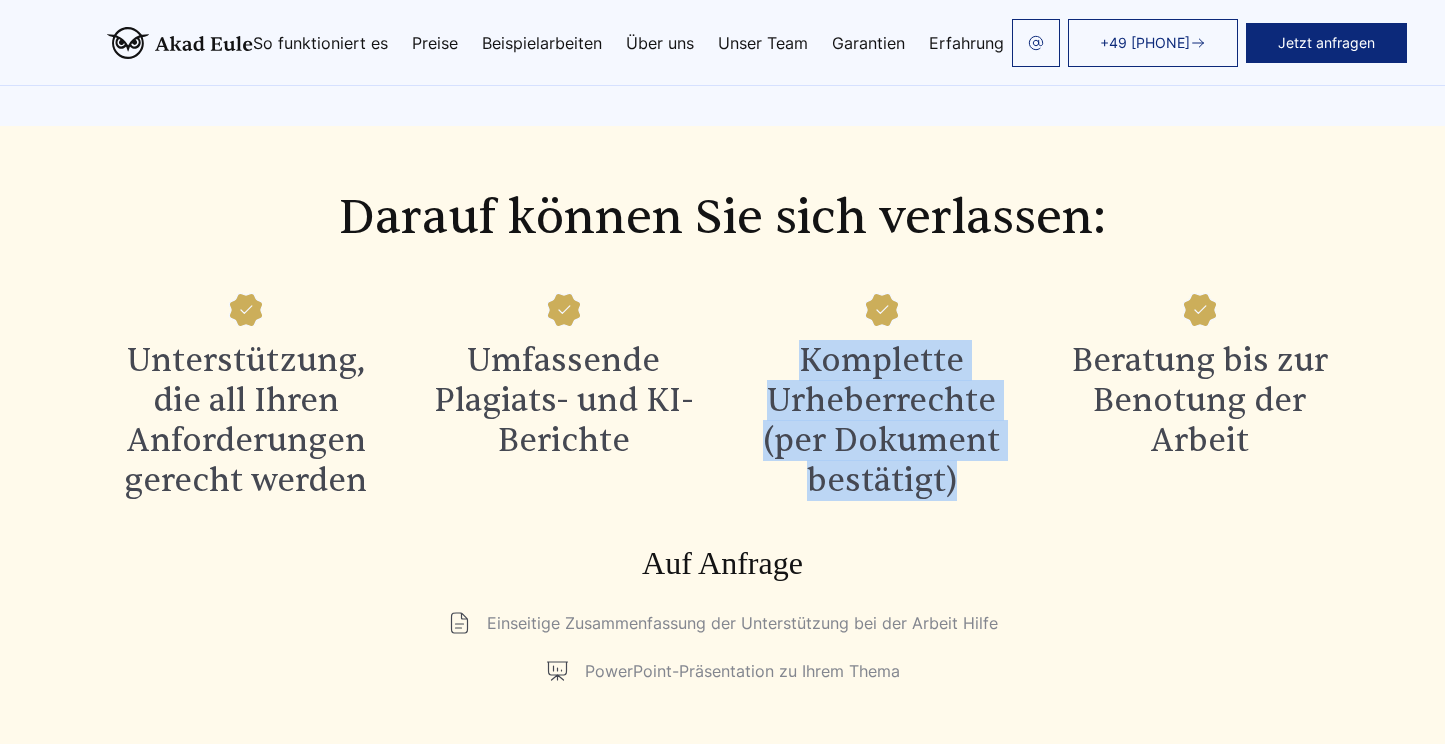 drag, startPoint x: 794, startPoint y: 355, endPoint x: 1037, endPoint y: 480, distance: 273.26544 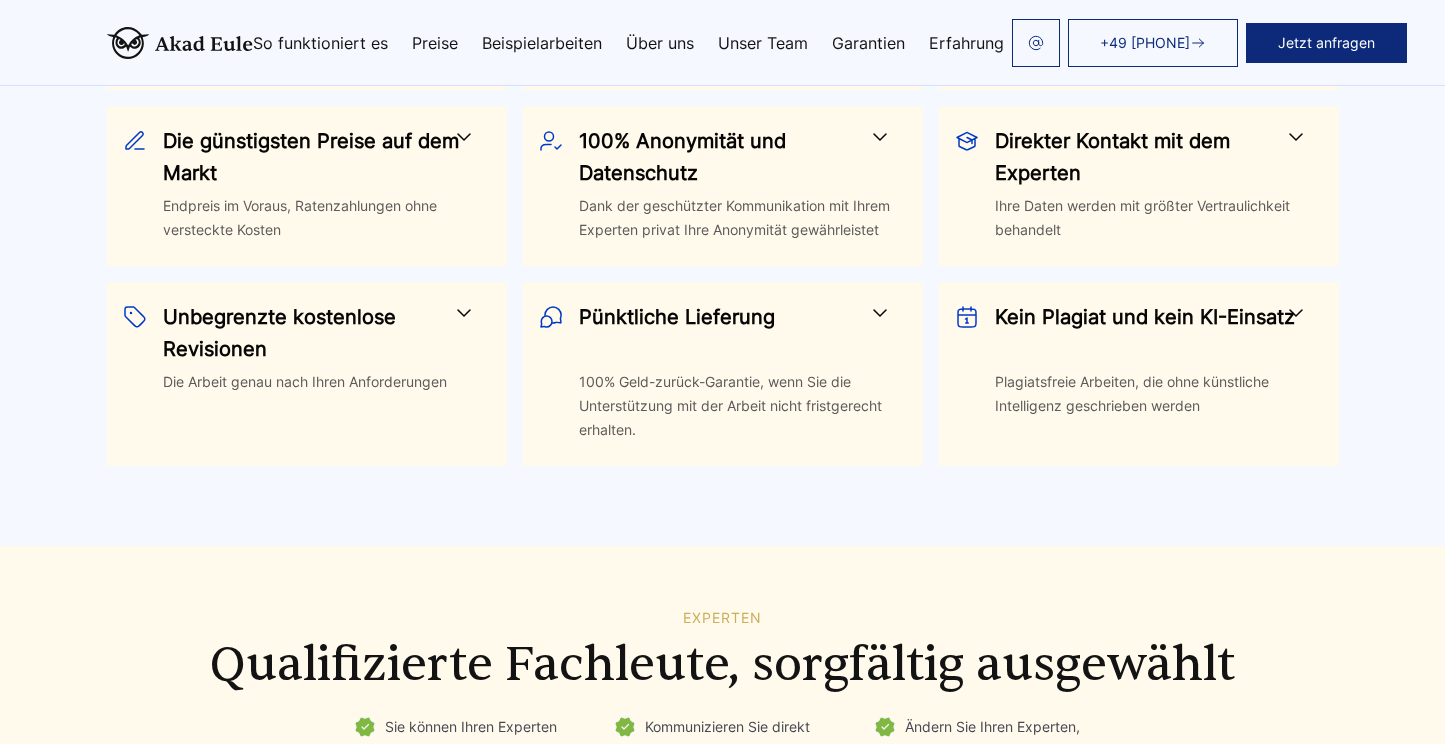 scroll, scrollTop: 4894, scrollLeft: 0, axis: vertical 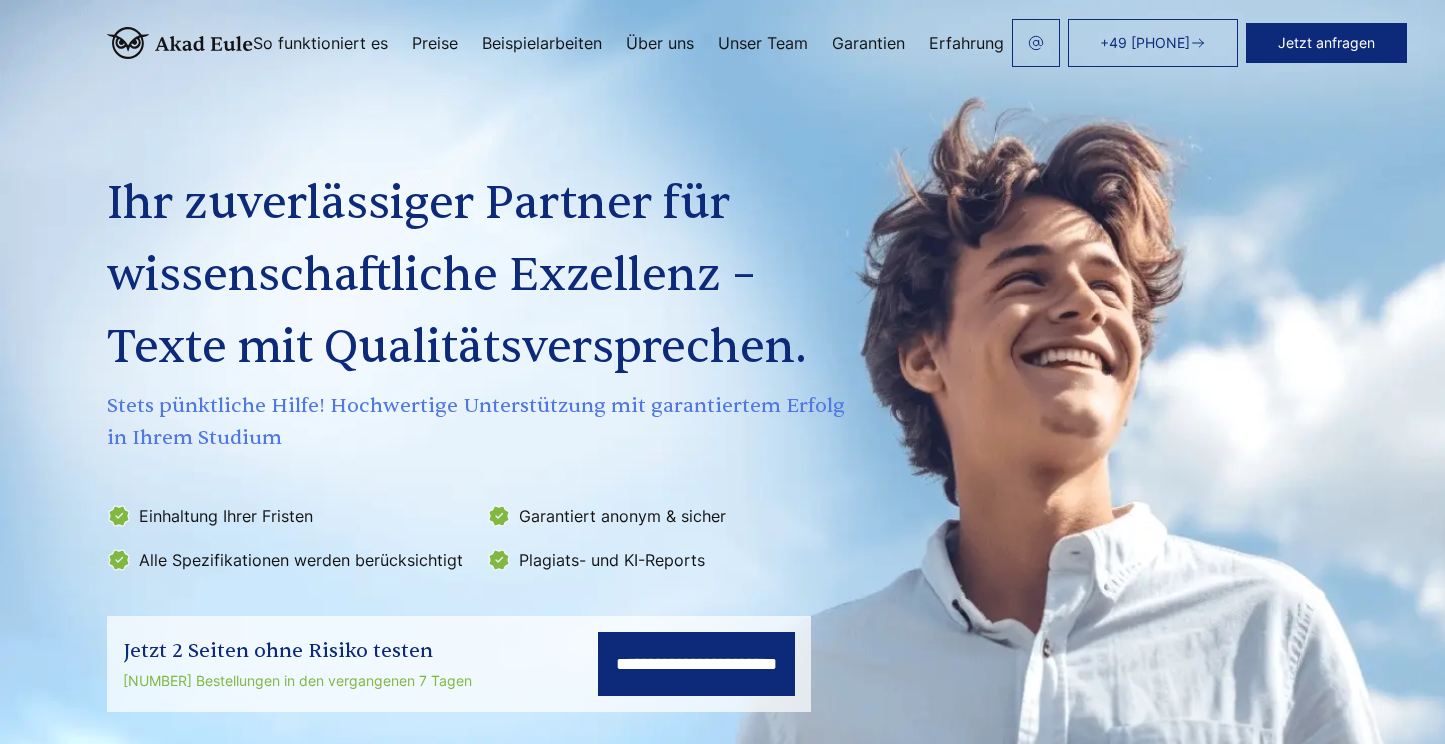 click on "So funktioniert es" at bounding box center [320, 43] 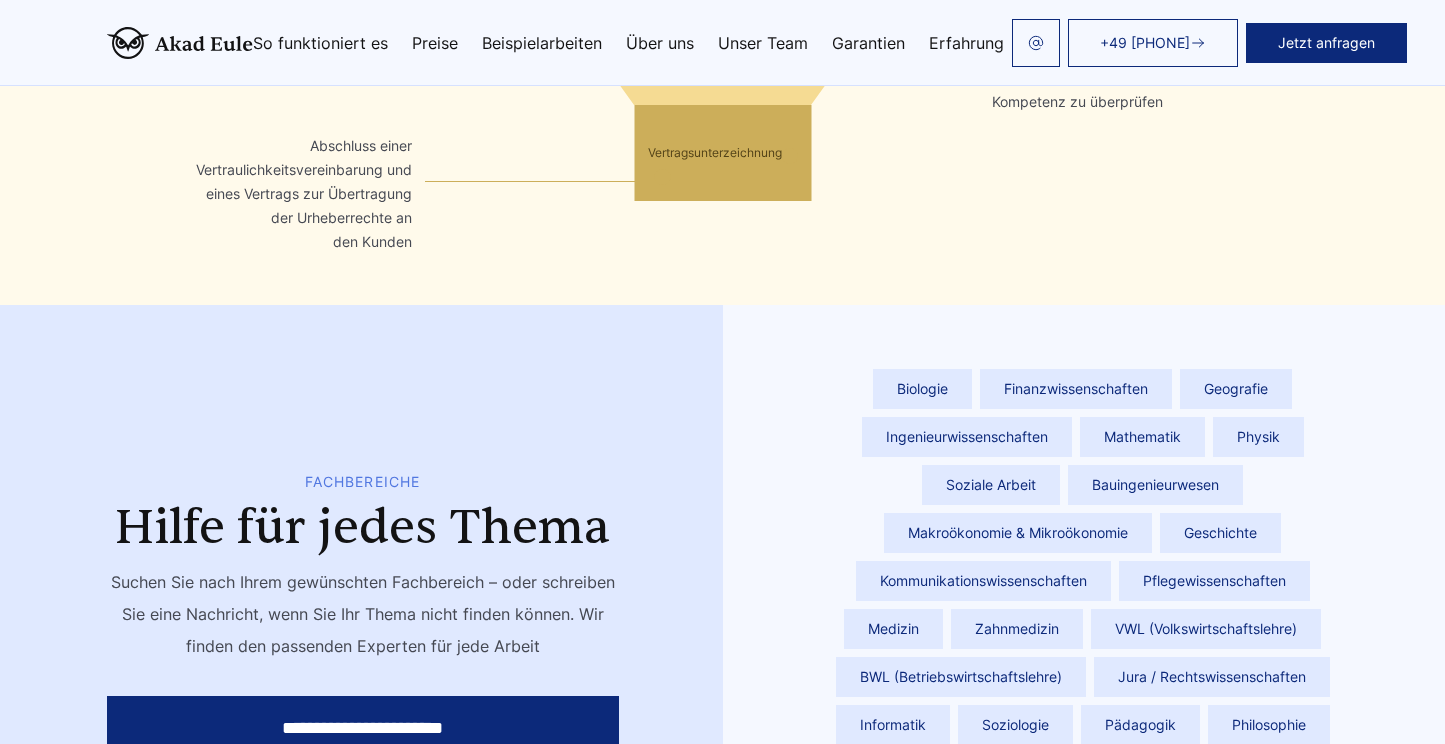 scroll, scrollTop: 7104, scrollLeft: 0, axis: vertical 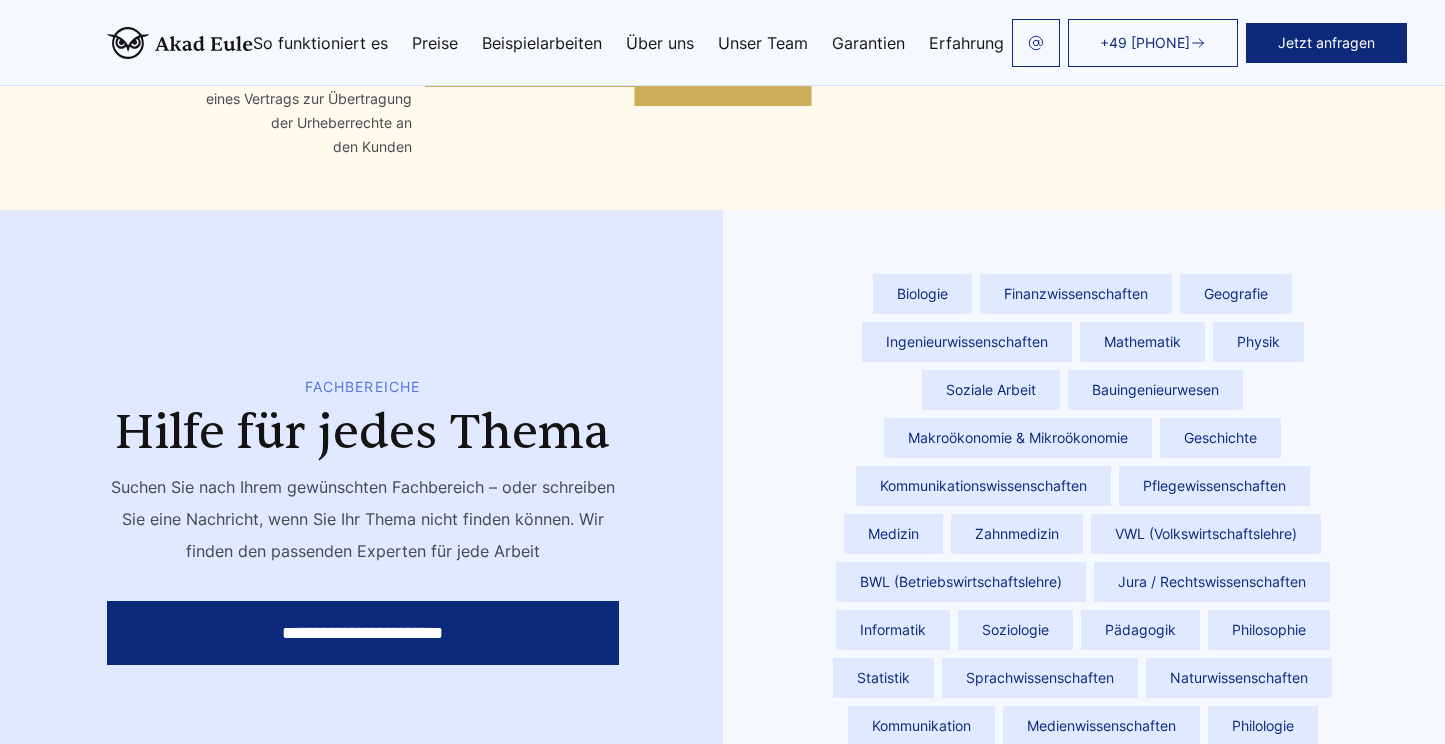 click on "So funktioniert es" at bounding box center [320, 43] 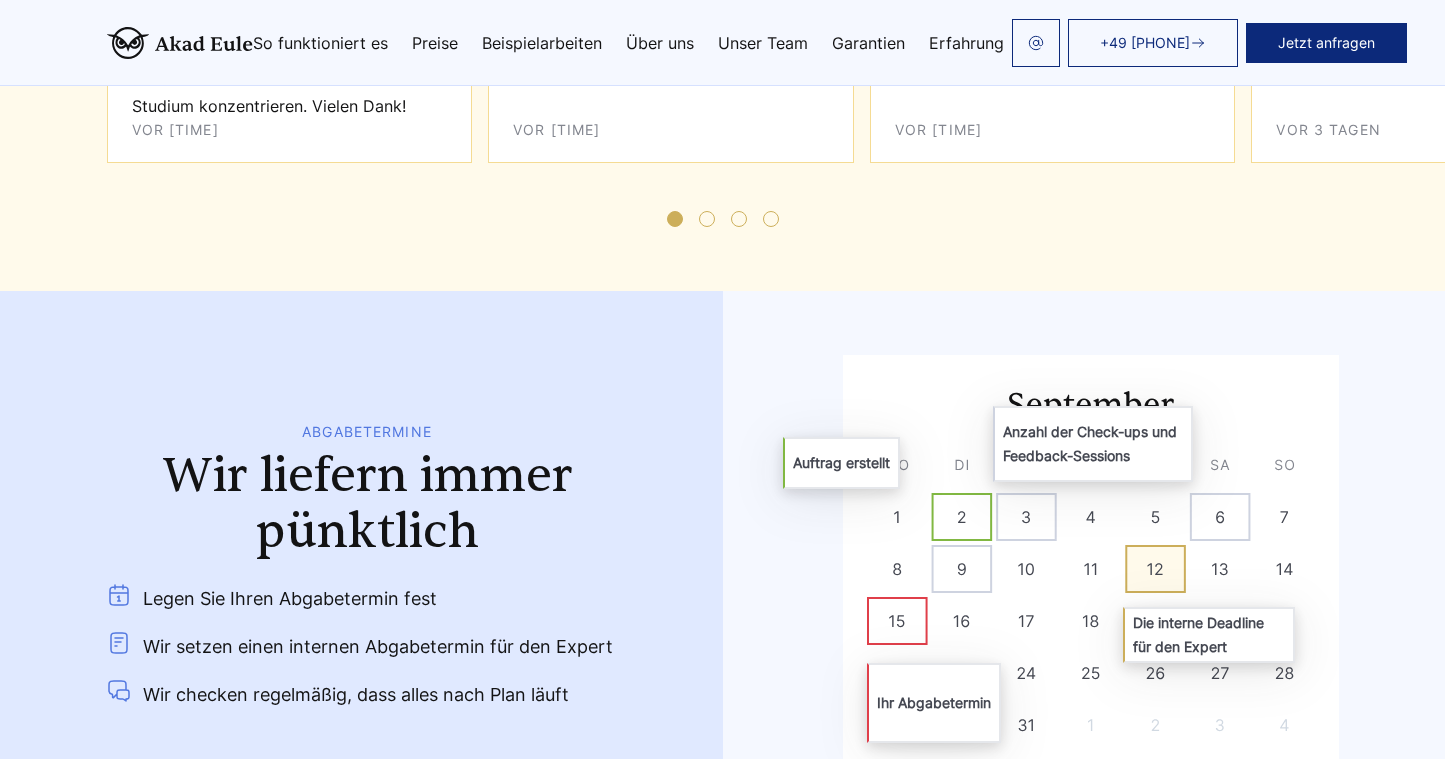 scroll, scrollTop: 8881, scrollLeft: 0, axis: vertical 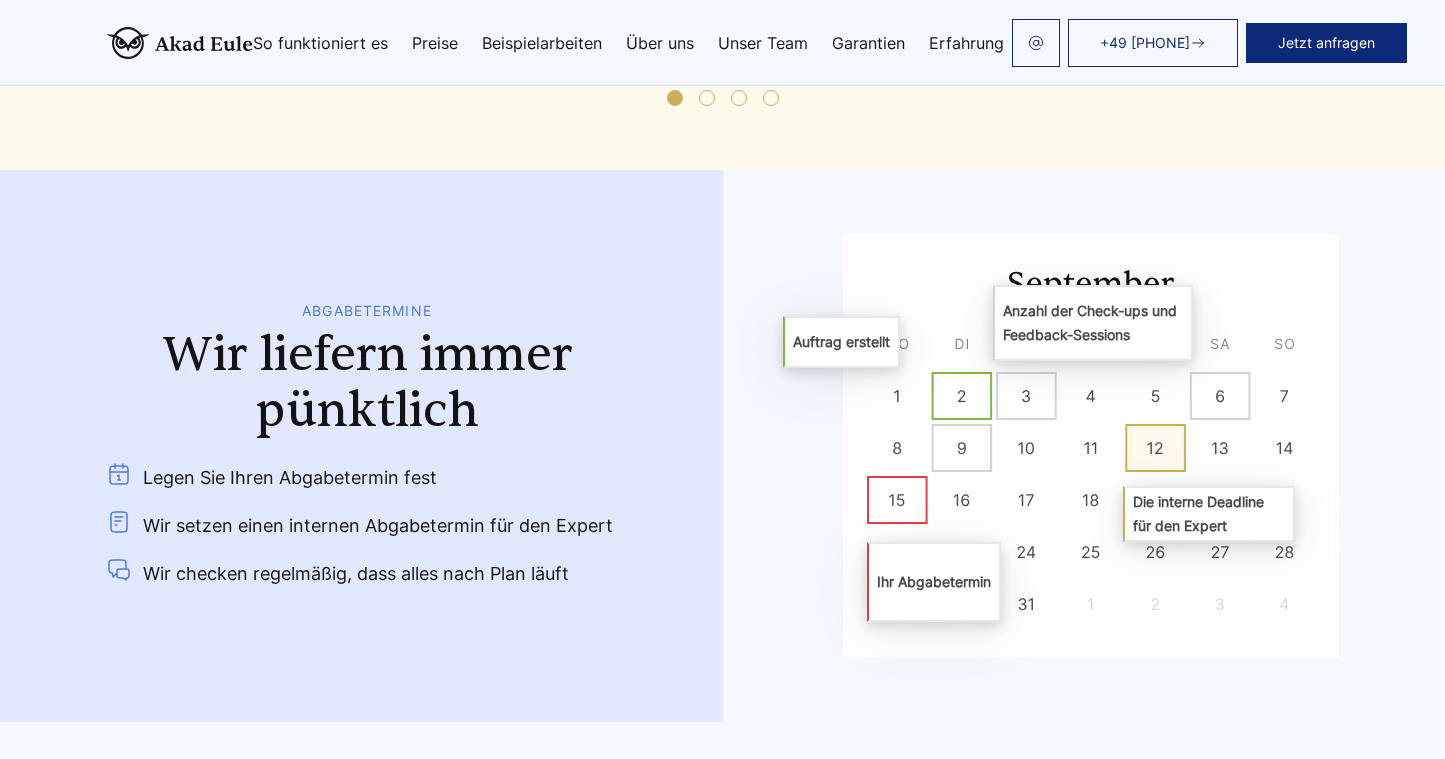 click at bounding box center (1091, 446) 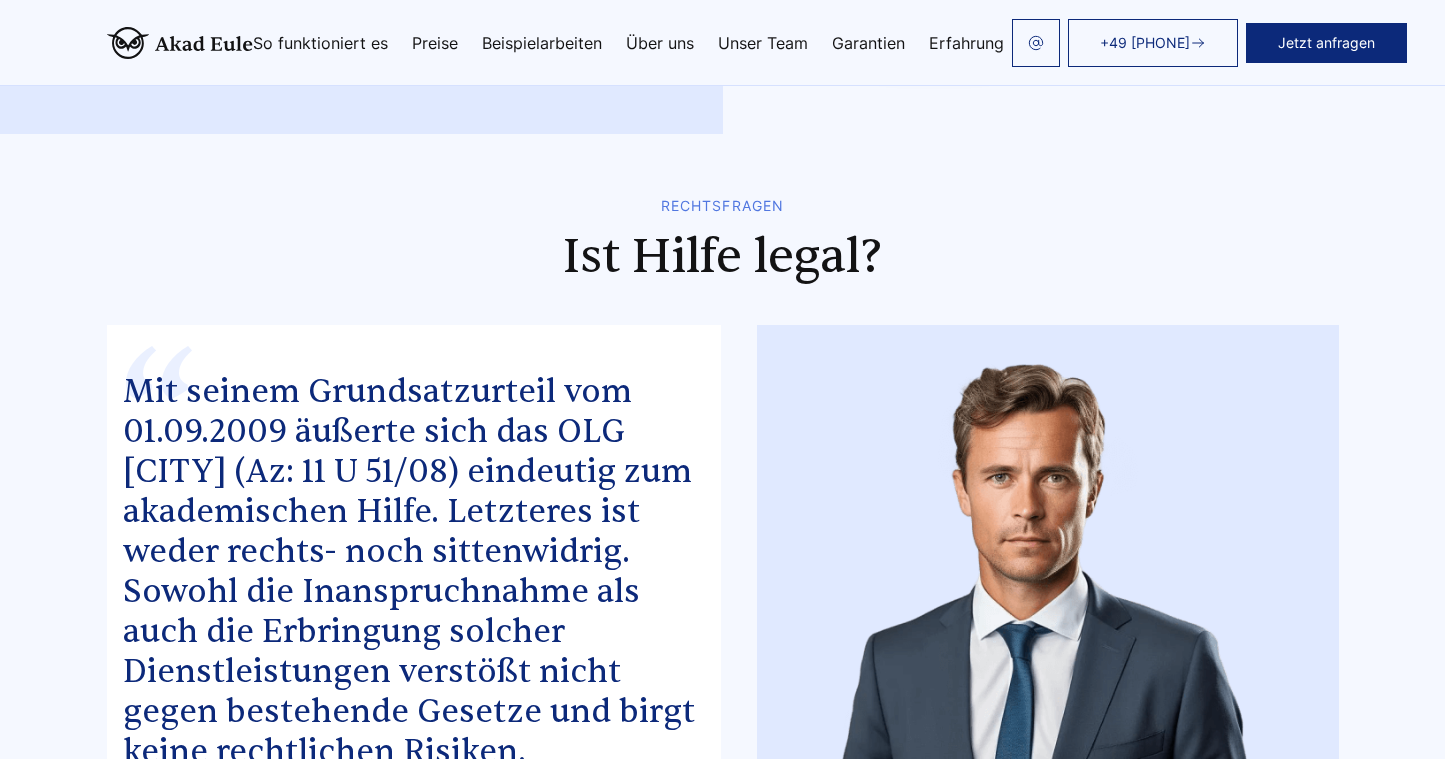 scroll, scrollTop: 9512, scrollLeft: 0, axis: vertical 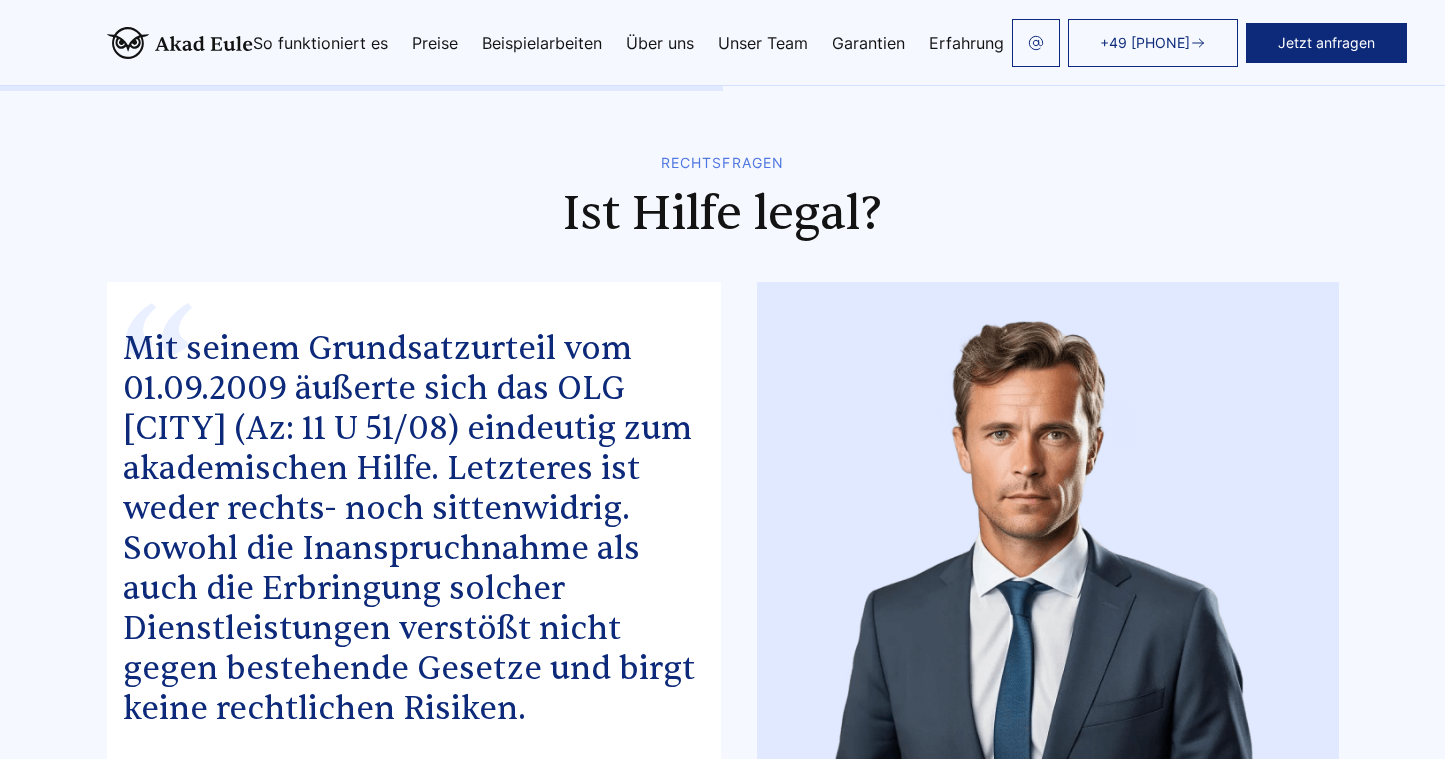 click on "Preise" at bounding box center [435, 43] 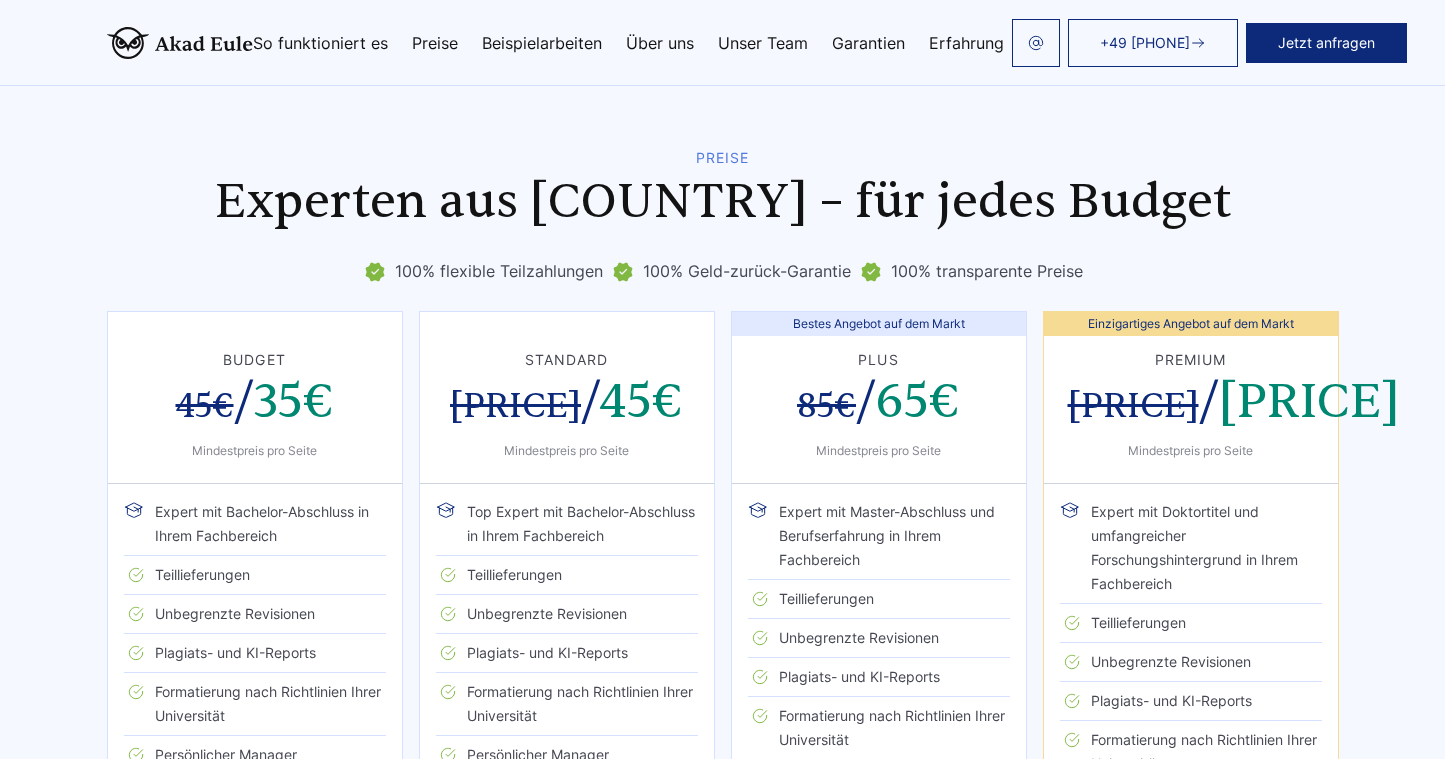 click on "+498000010431
Jetzt anfragen
So funktioniert es
Preise
Beispielarbeiten" at bounding box center [806, 43] 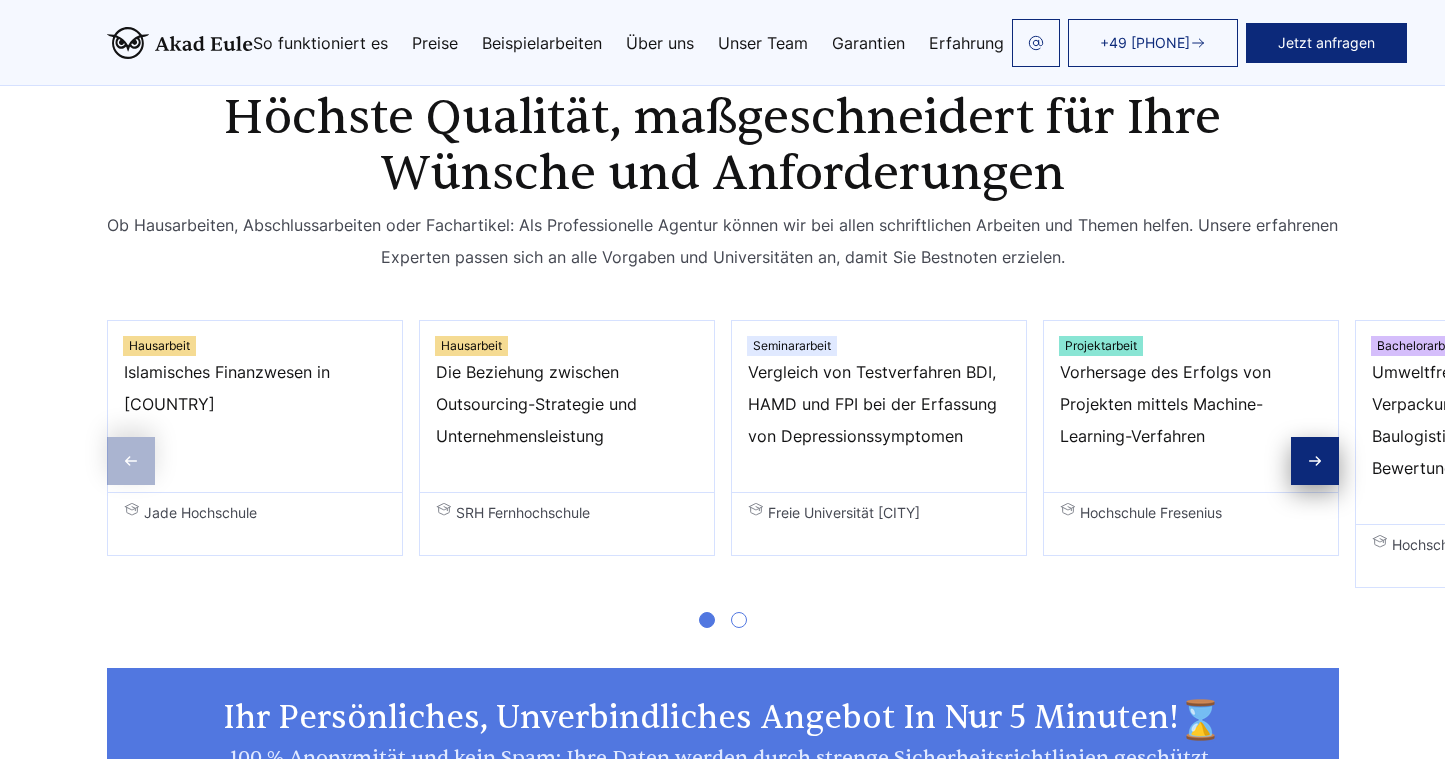 click on "Jade Hochschule" at bounding box center [255, 513] 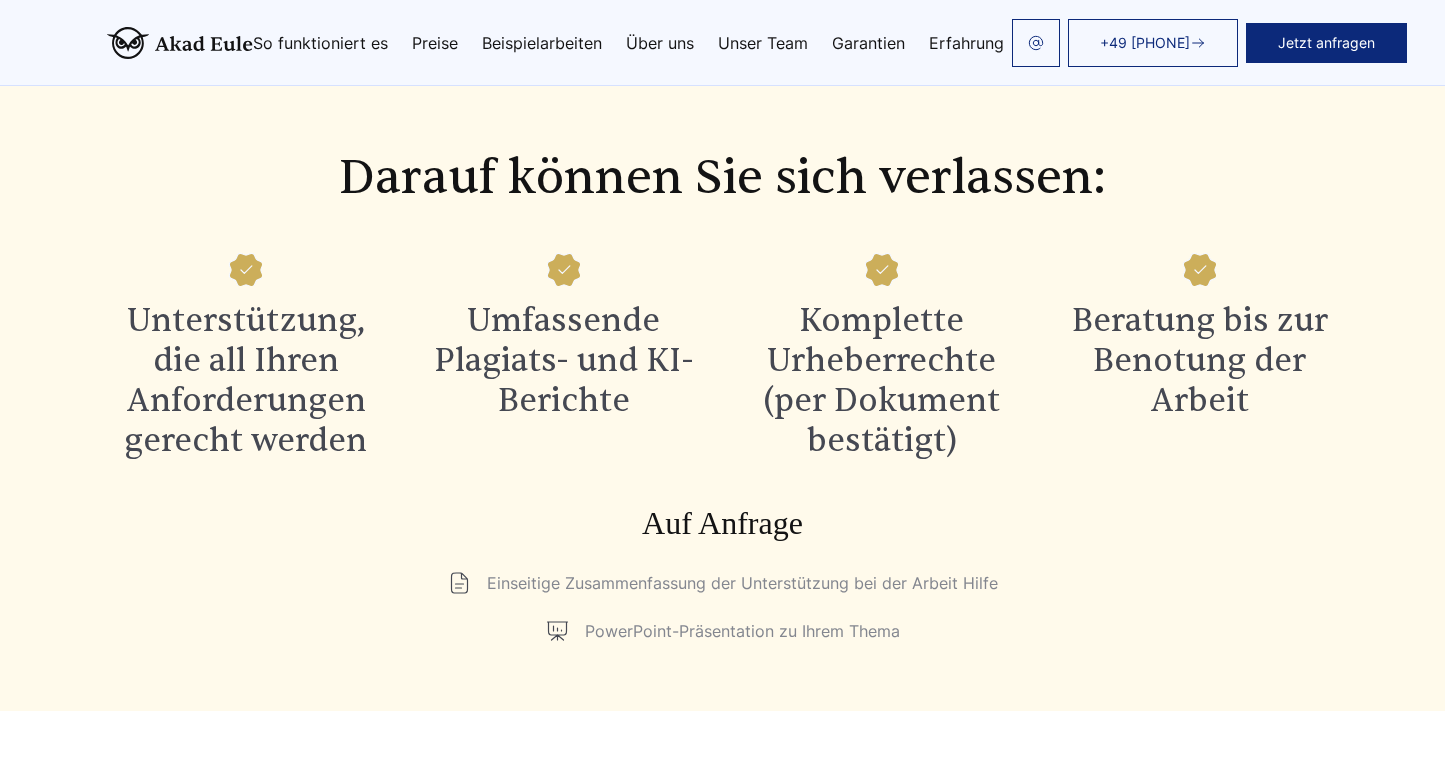 click on "Unser Team" at bounding box center [763, 43] 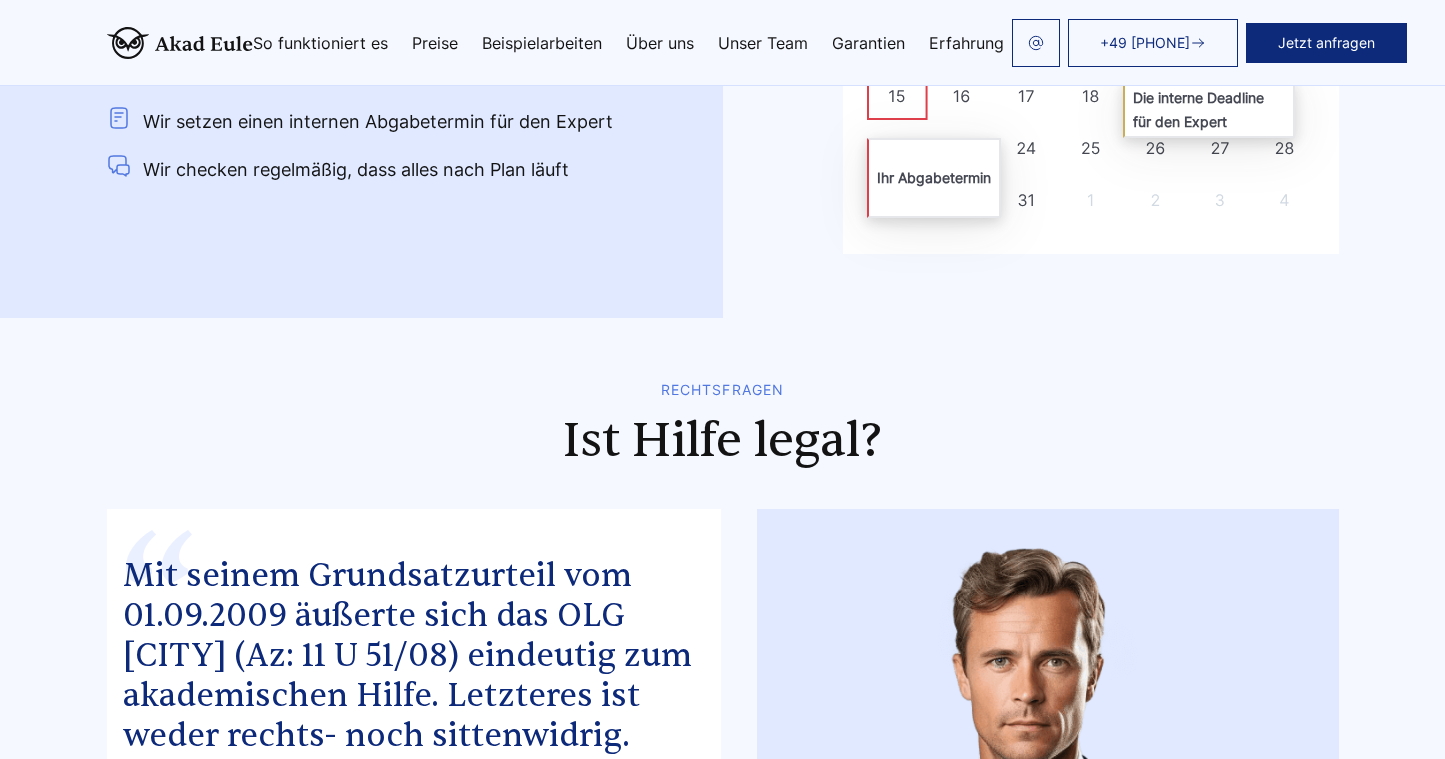 scroll, scrollTop: 9058, scrollLeft: 0, axis: vertical 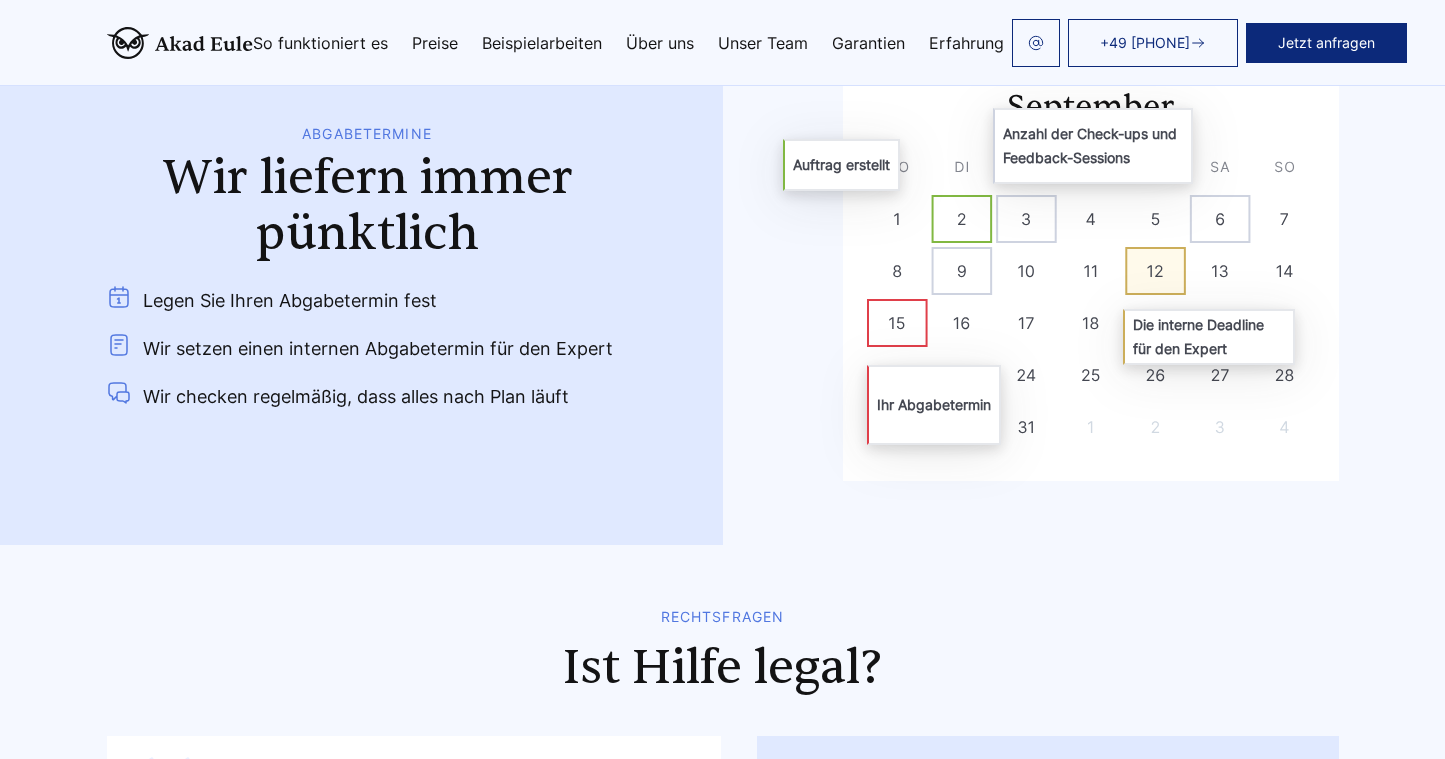 click on "Über uns" at bounding box center [660, 43] 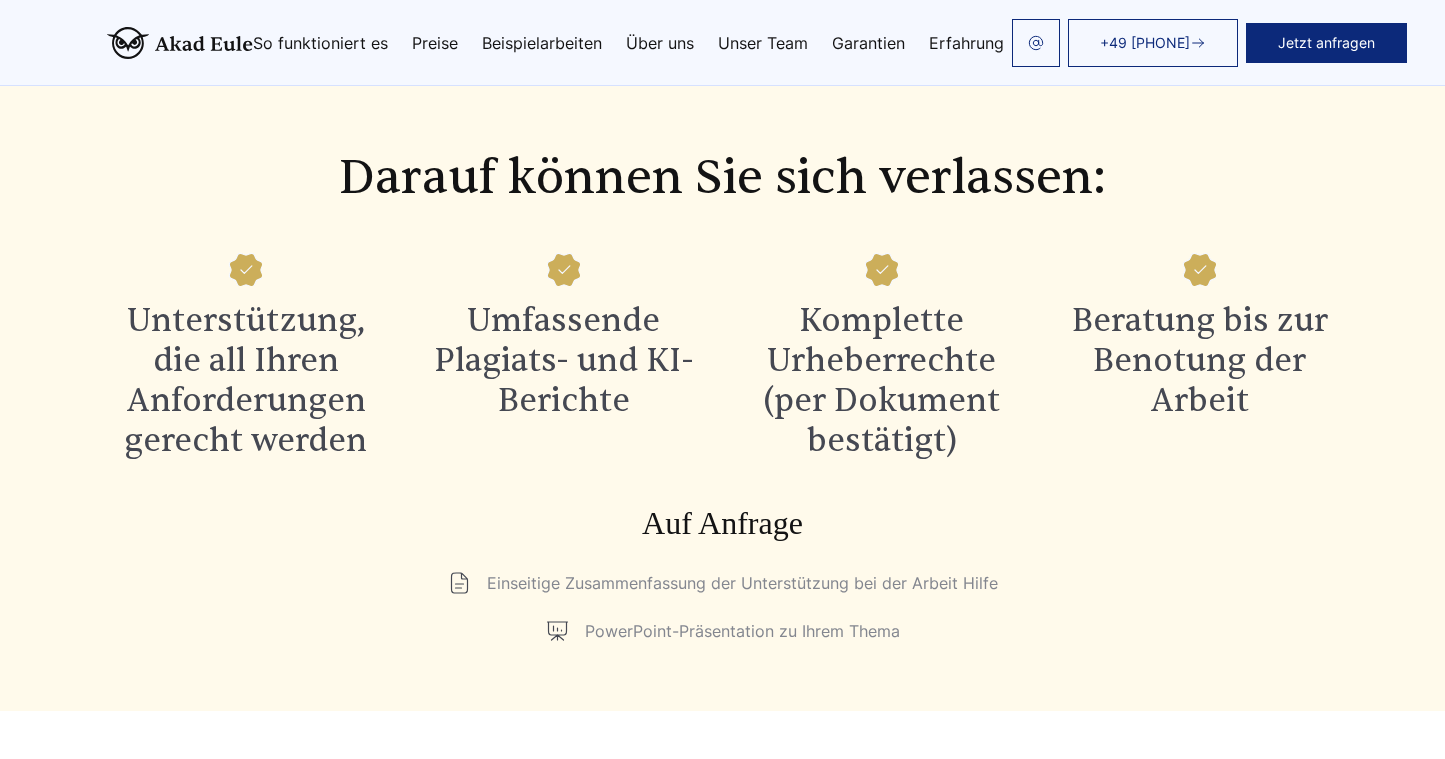click on "Unser Team" at bounding box center (763, 43) 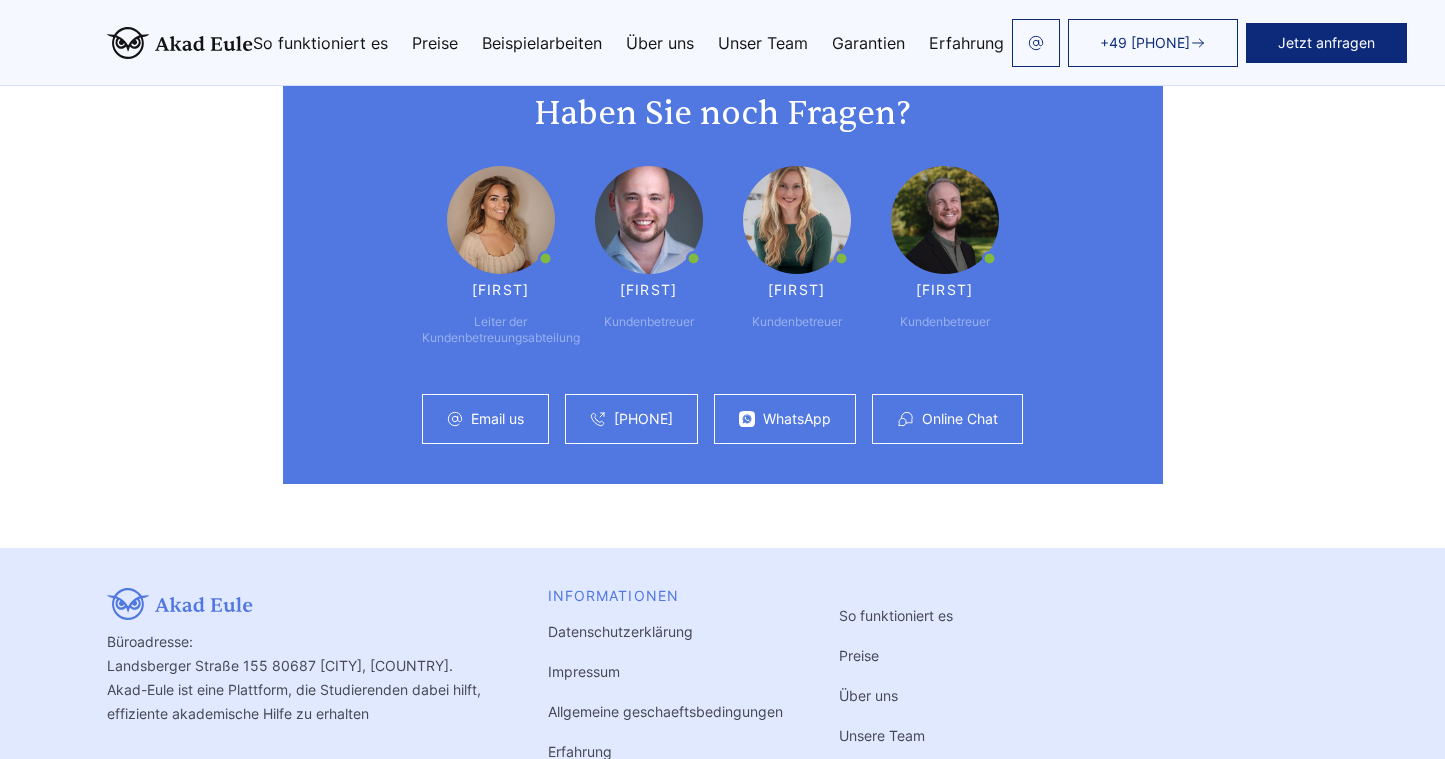 click on "Garantien" at bounding box center (868, 43) 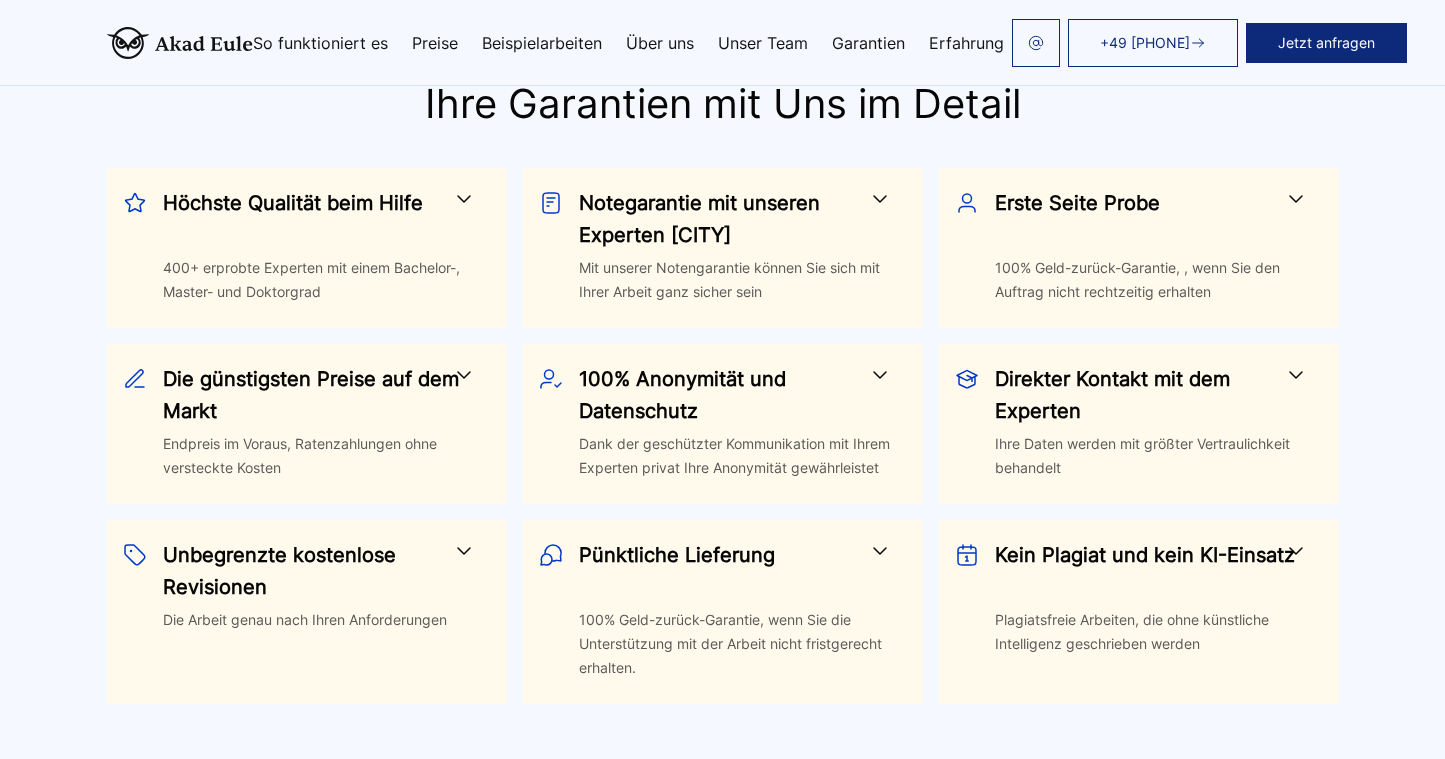 click on "Garantien" at bounding box center [868, 43] 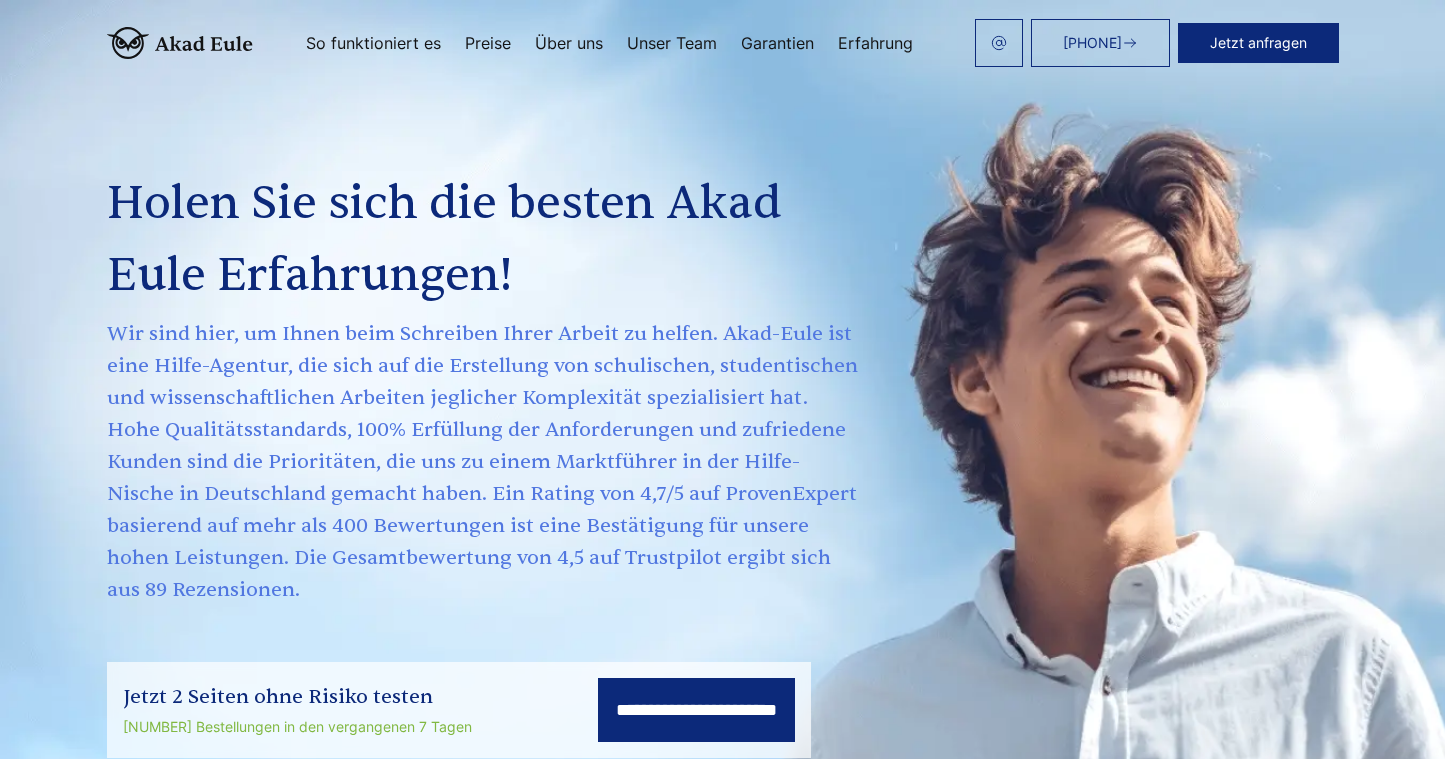 scroll, scrollTop: 0, scrollLeft: 0, axis: both 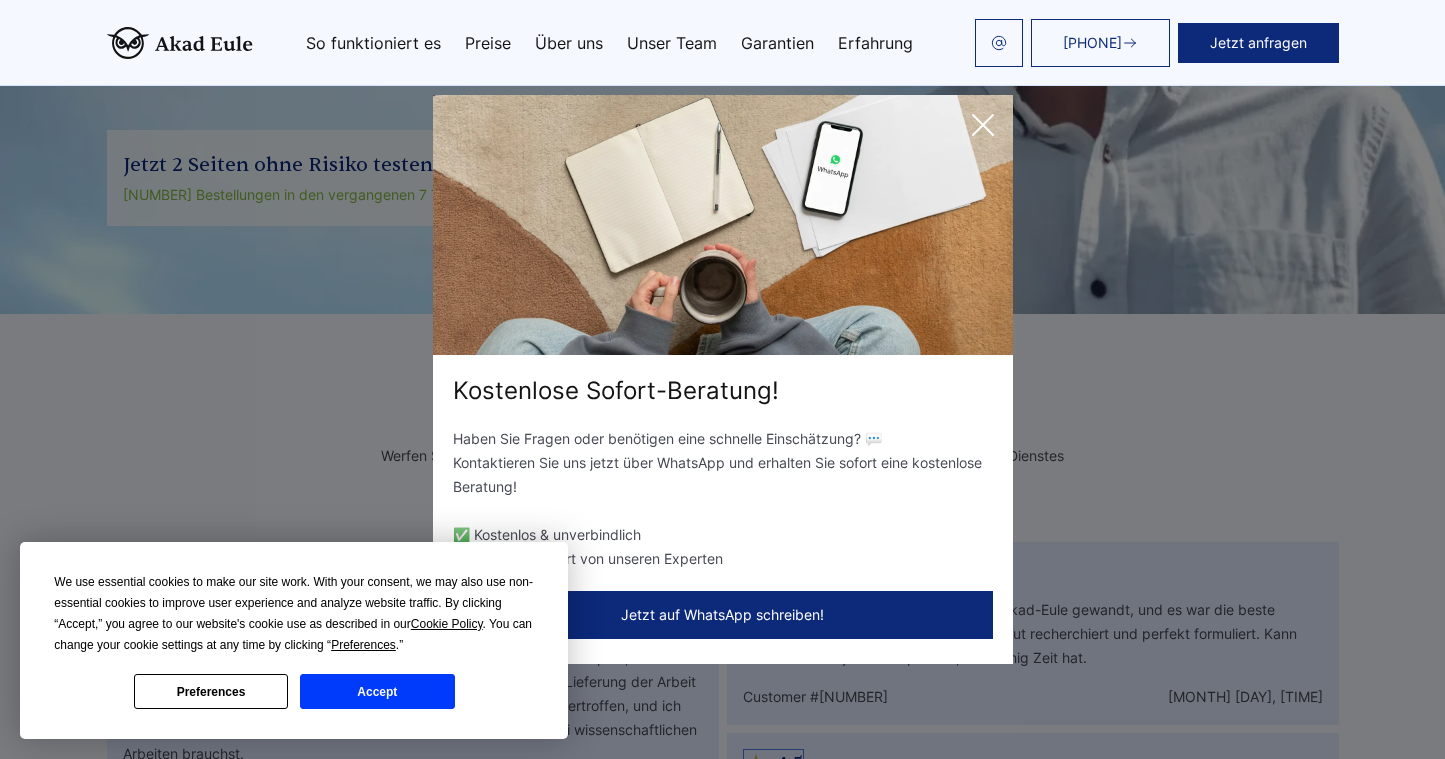 click at bounding box center [983, 125] 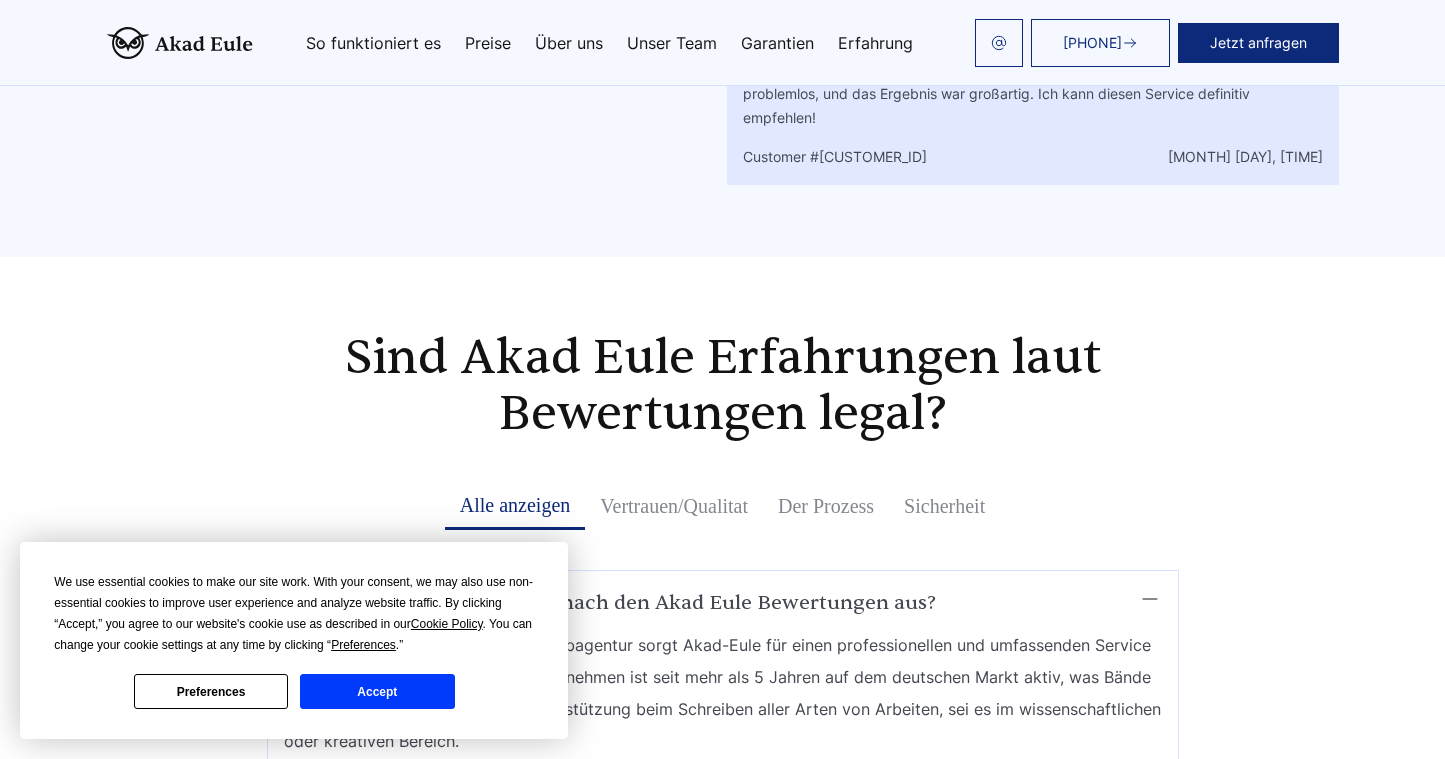 scroll, scrollTop: 6937, scrollLeft: 0, axis: vertical 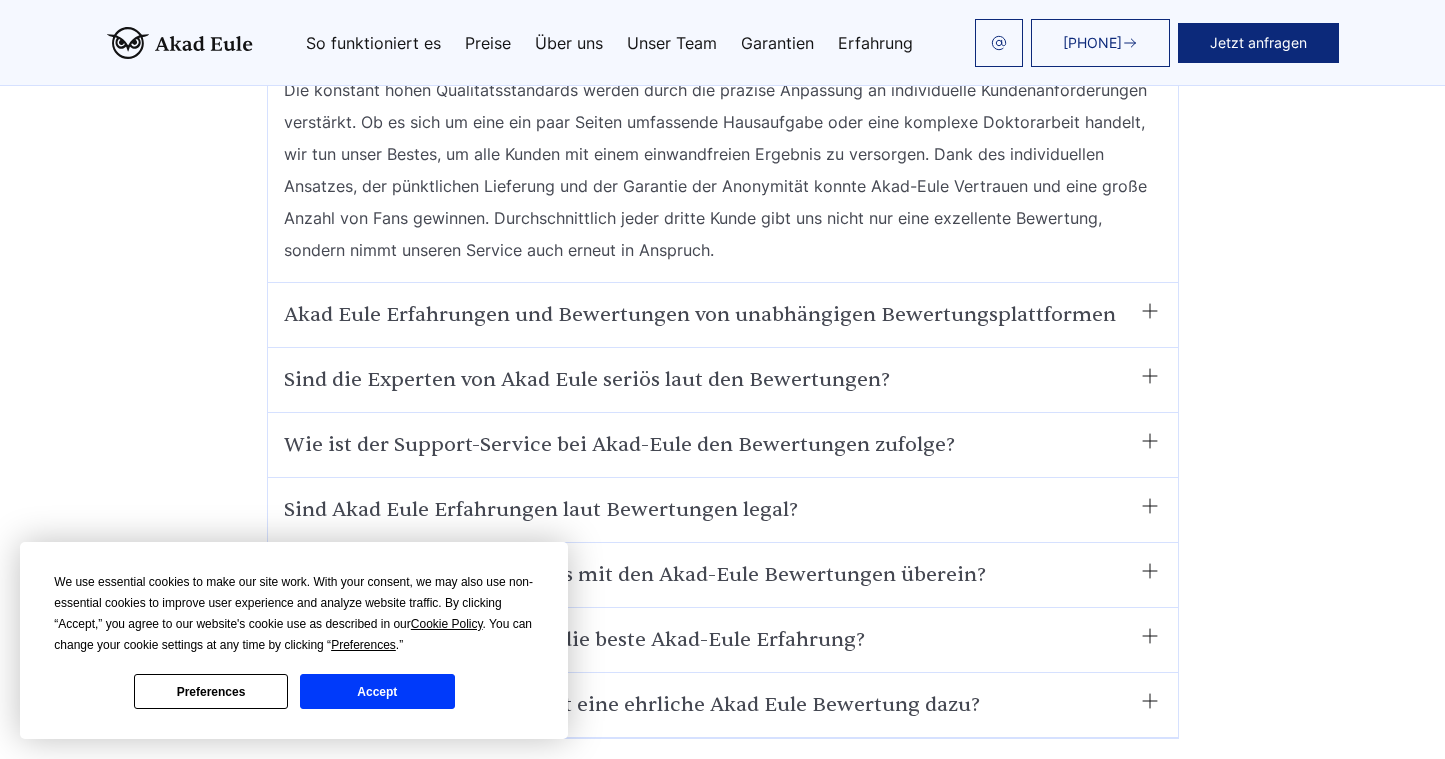click on "Sind Akad Eule Erfahrungen laut Bewertungen legal?
Alle anzeigen
Vertrauen/Qualitat
Der Prozess
Sicherheit
Wie sieht das Unternehmen nach den Akad Eule Bewertungen aus?
Als eine seriöse und erfahrene Schreibagentur sorgt Akad-Eule für einen professionellen und umfassenden Service auf dem Gebiet des Hilfes. Das Unternehmen ist seit mehr als 5 Jahren auf dem deutschen Markt aktiv, was Bände spricht. Wir bieten kompetente Unterstützung beim Schreiben aller Arten von Arbeiten, sei es im wissenschaftlichen oder kreativen Bereich.
Akad Eule Erfahrungen und Bewertungen von unabhängigen Bewertungsplattformen
Sind die Experten von Akad Eule seriös laut den Bewertungen?" at bounding box center (722, 193) 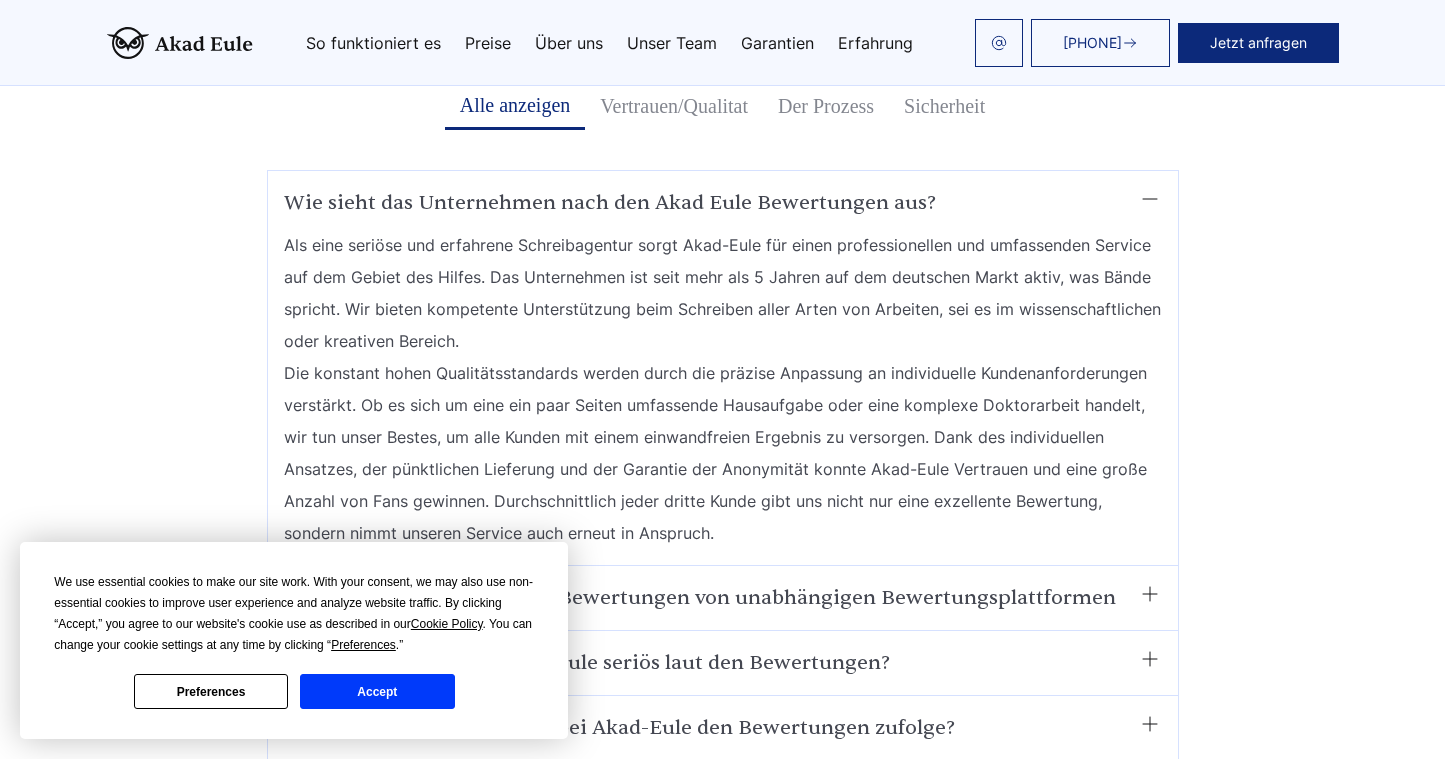 scroll, scrollTop: 6545, scrollLeft: 0, axis: vertical 